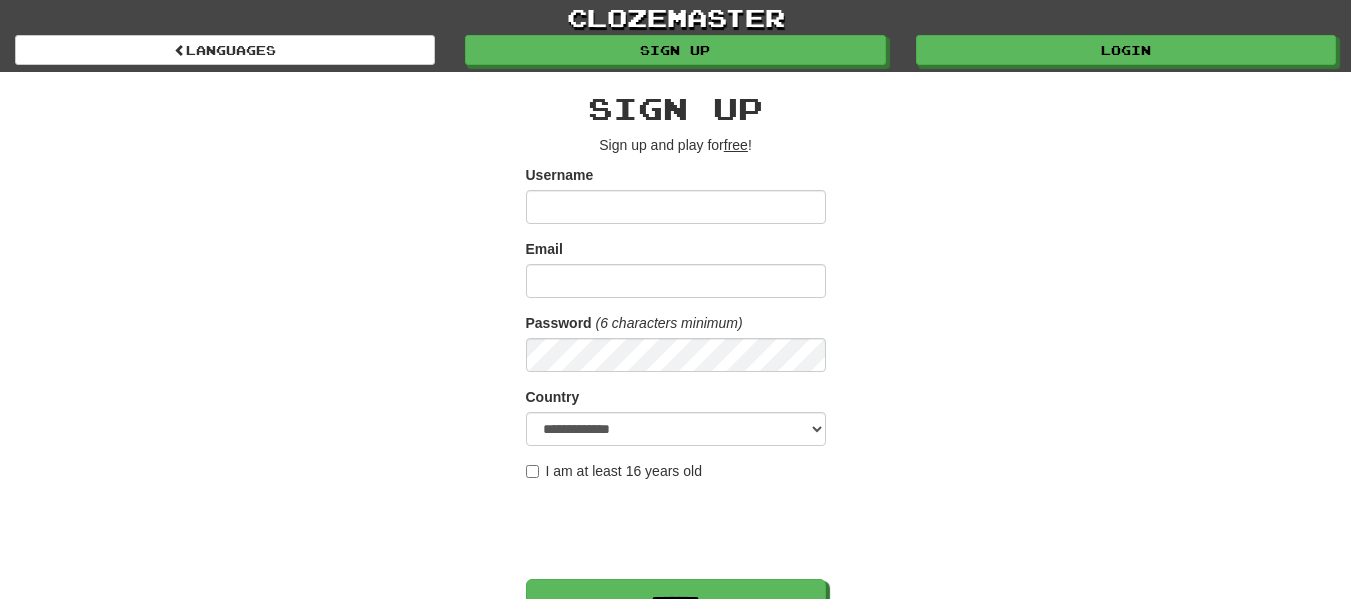 scroll, scrollTop: 0, scrollLeft: 0, axis: both 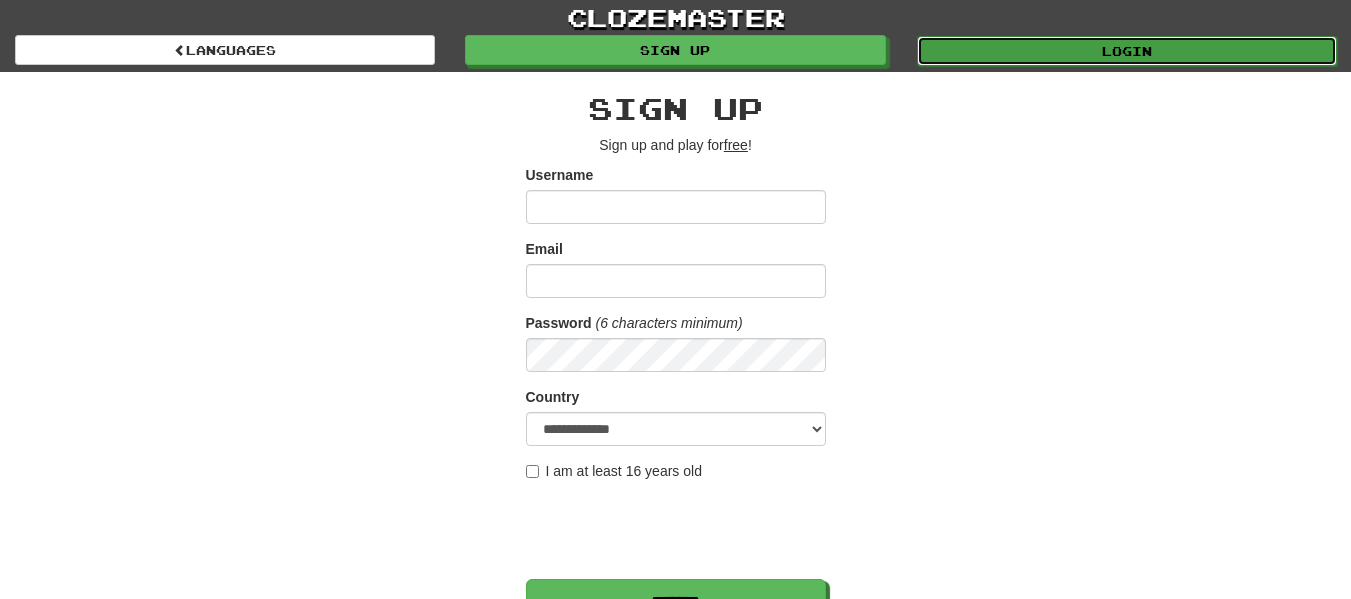 click on "Login" at bounding box center (1127, 51) 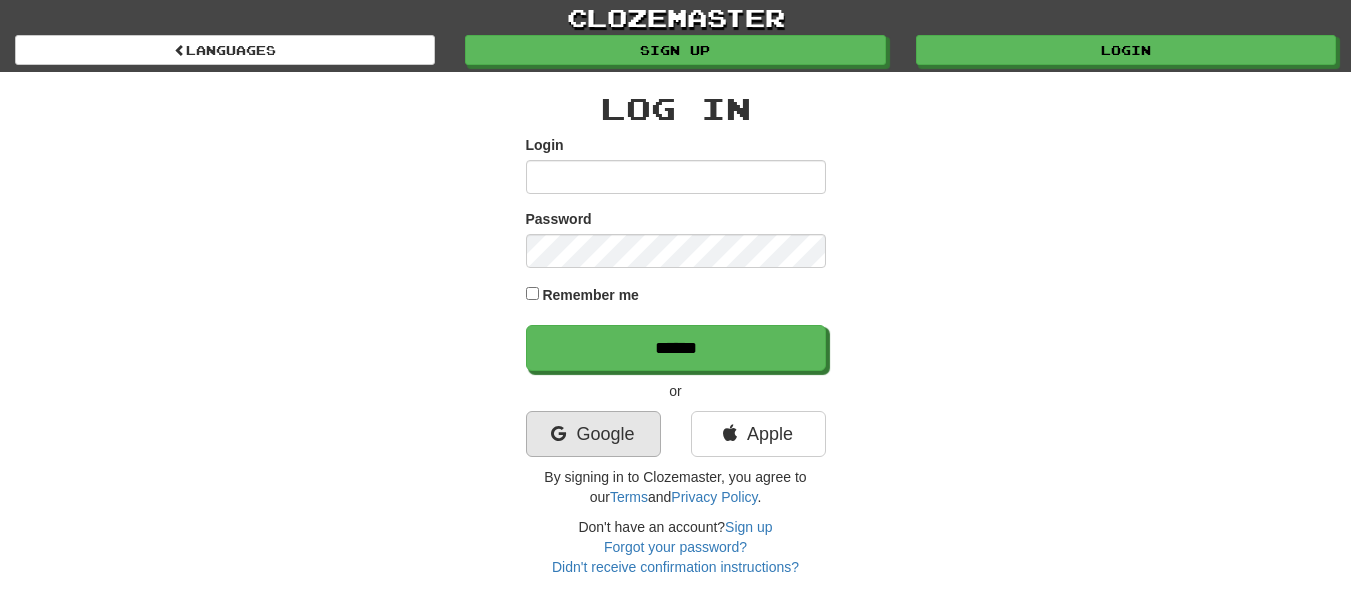 scroll, scrollTop: 0, scrollLeft: 0, axis: both 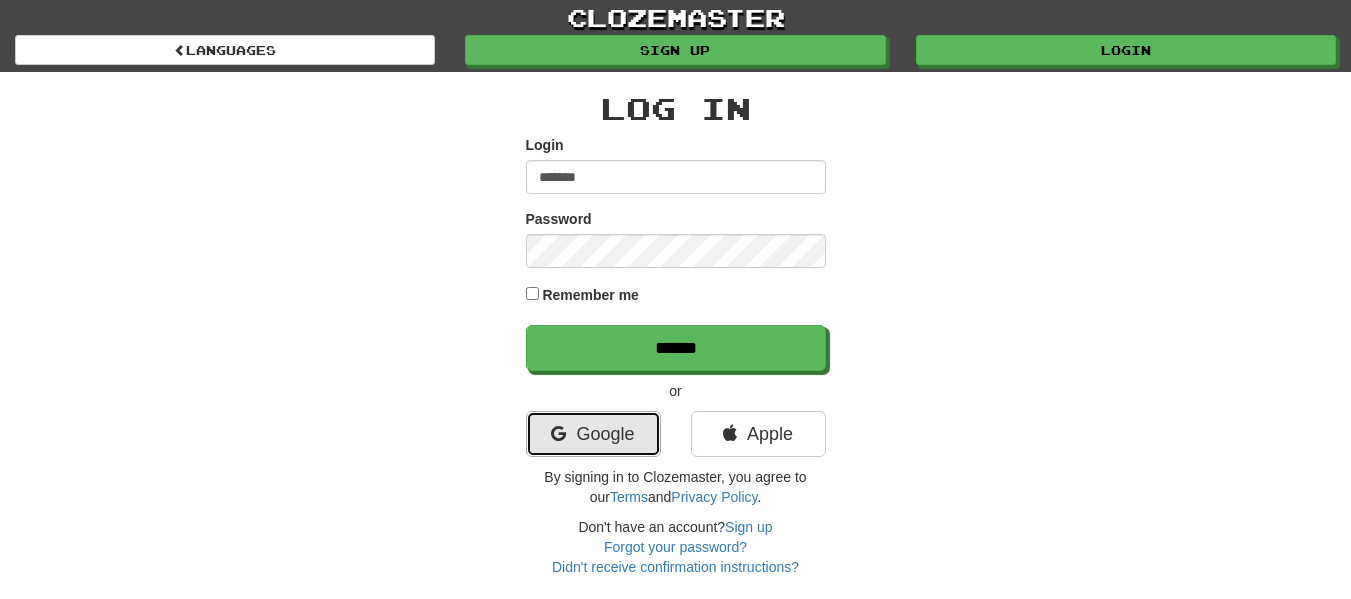 click on "Google" at bounding box center (593, 434) 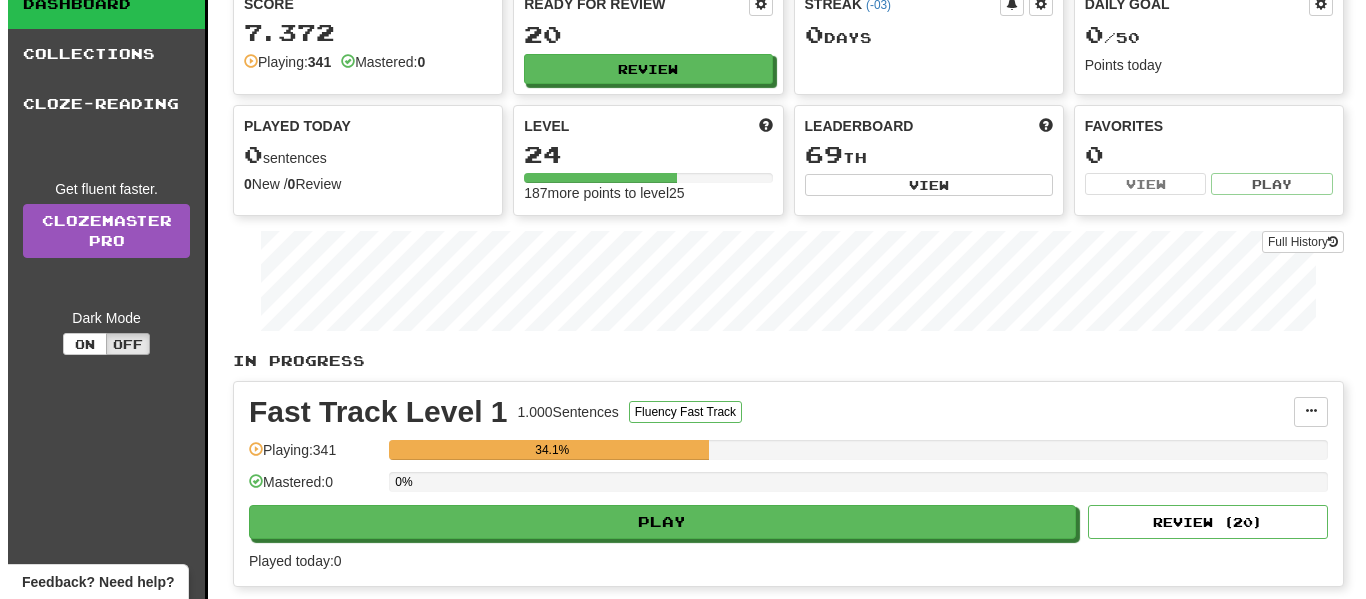 scroll, scrollTop: 120, scrollLeft: 0, axis: vertical 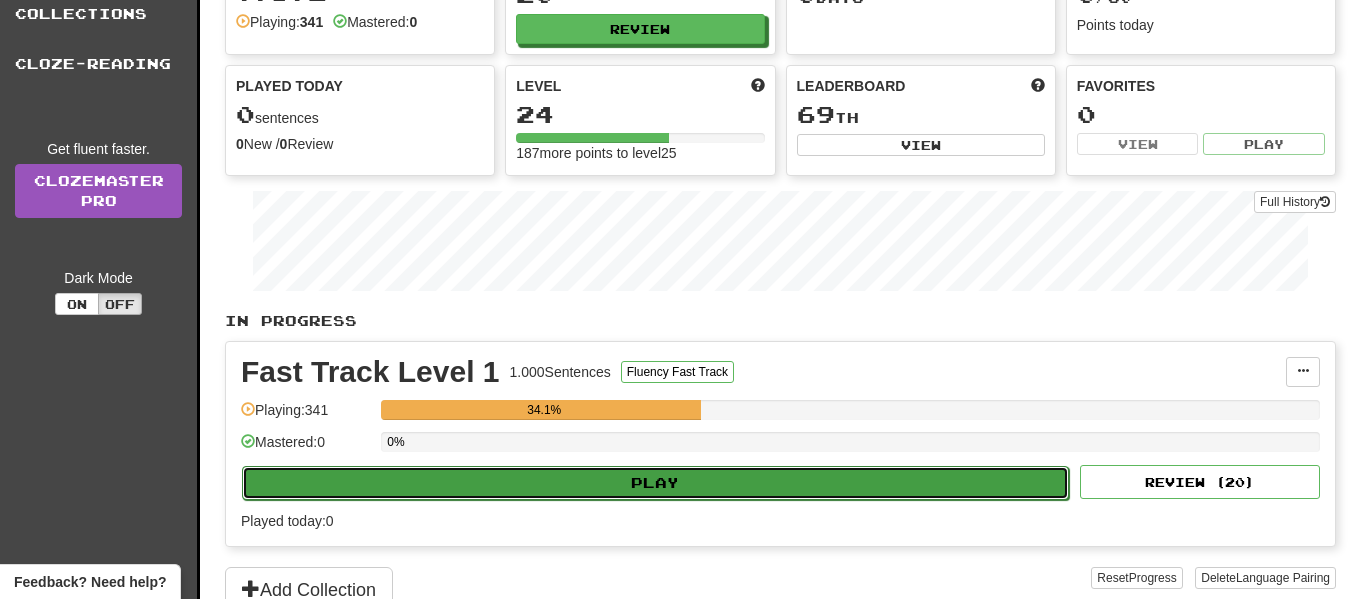 click on "Play" at bounding box center (655, 483) 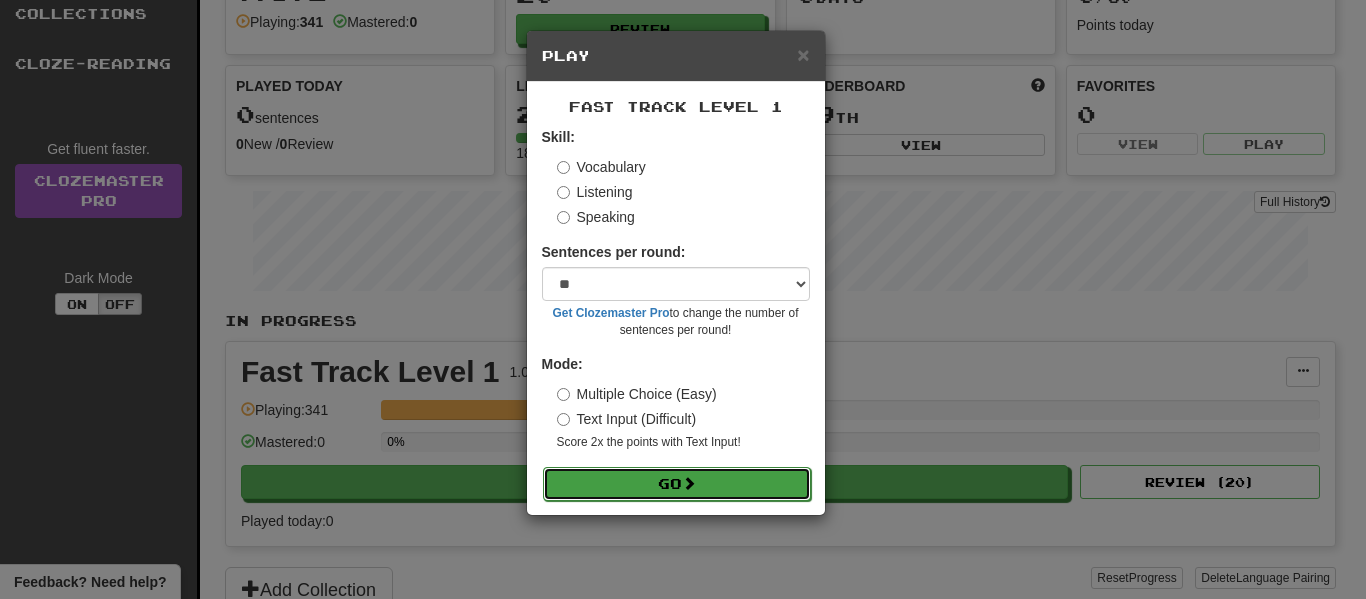 click on "Go" at bounding box center [677, 484] 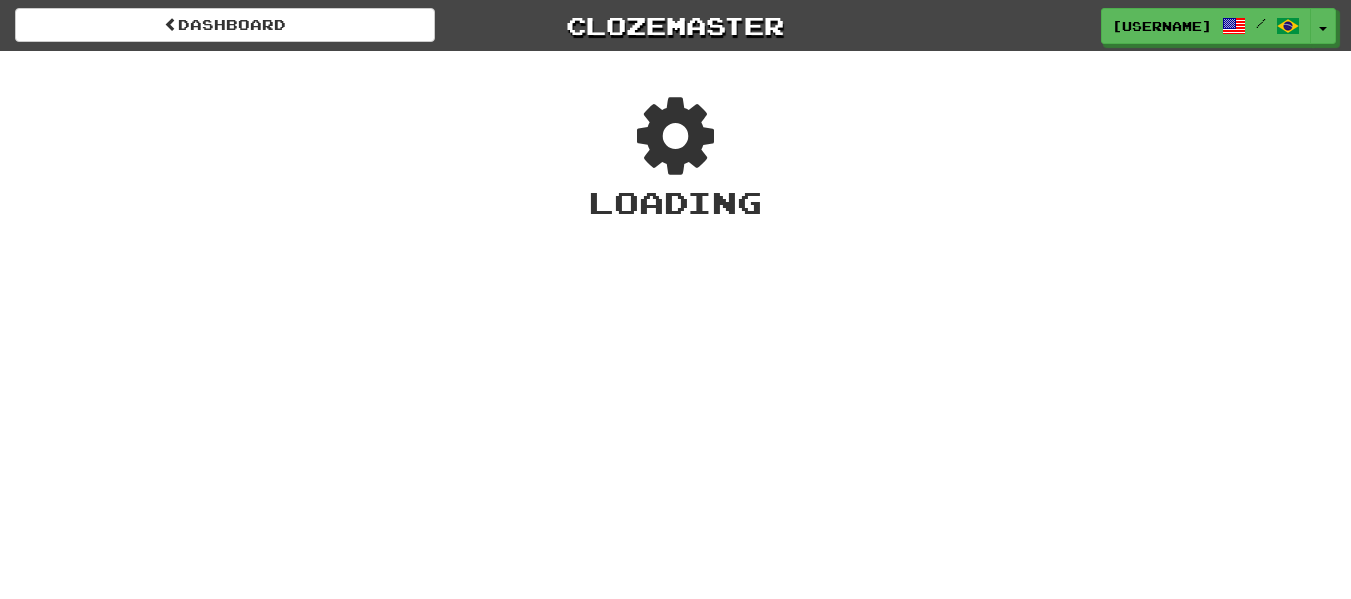 scroll, scrollTop: 0, scrollLeft: 0, axis: both 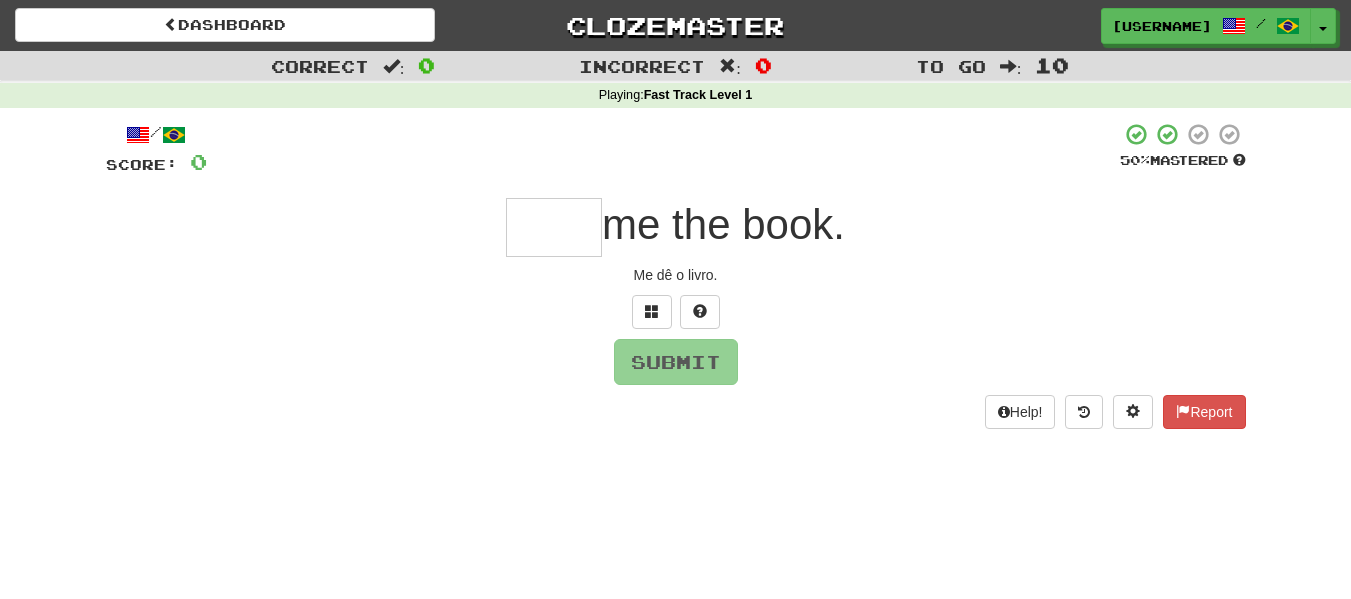 click on "/ Score: 0 50 % Mastered me the book. Me dê o livro. Submit Help! Report" at bounding box center [676, 275] 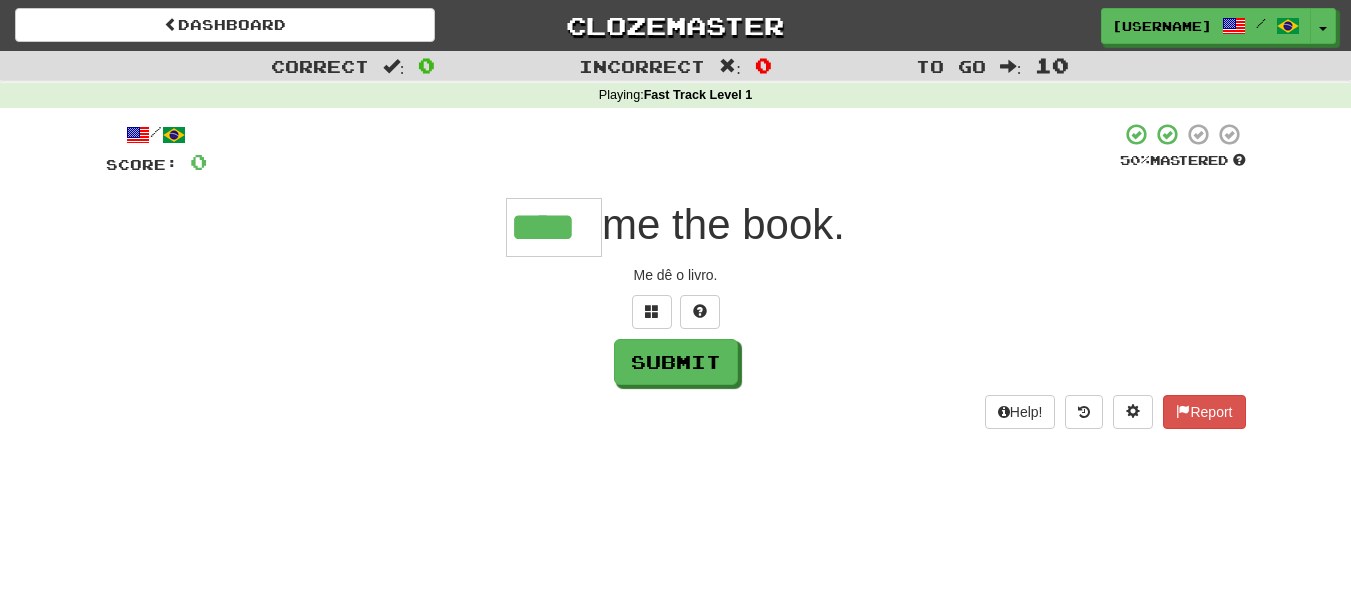 type on "****" 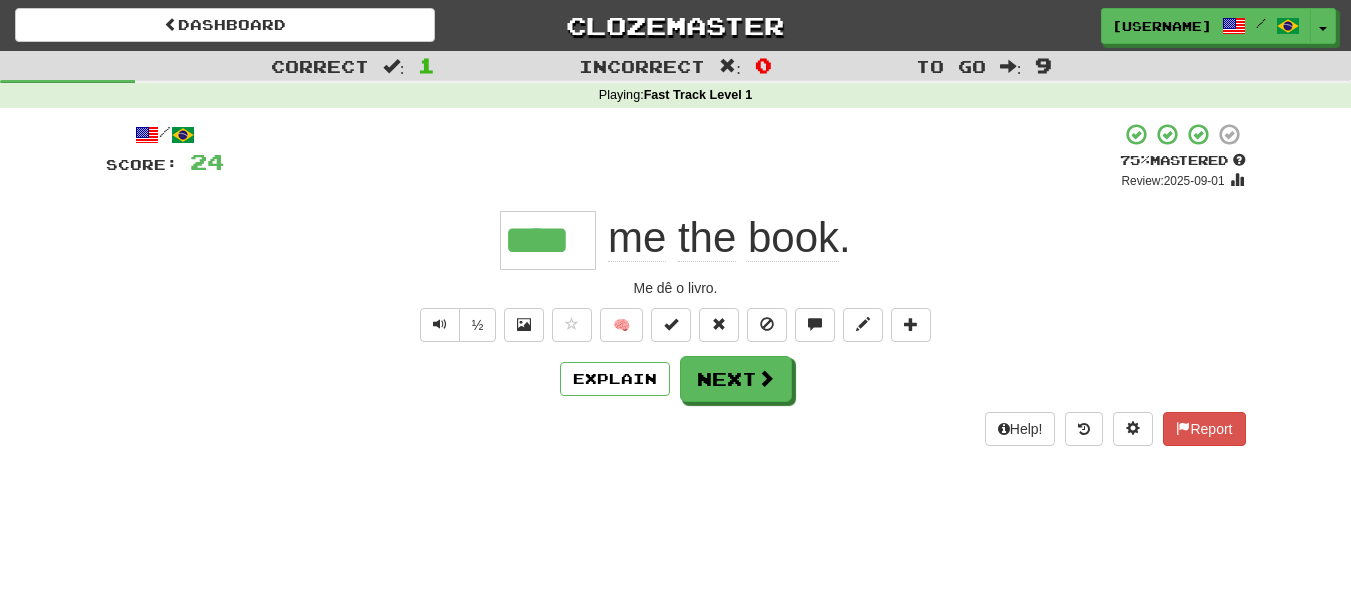 click on "Dashboard
Clozemaster
[USERNAME]
/
Toggle Dropdown
Dashboard
Leaderboard
Activity Feed
Notifications
Profile
Discussions
English
/
Português
Streak:
0
Review:
20
Daily Goal: 0 /50
Languages
Account
Logout
[USERNAME]
/
Toggle Dropdown
Dashboard
Leaderboard
Activity Feed
Notifications
Profile
Discussions
English
/
Português
Streak:
0
Review:
20
Daily Goal: 0 /50
Languages
Account
Logout
clozemaster
Correct : 1 Incorrect : 0 To go : 9 Playing : Fast Track Level 1 / Score: 24 + 24 75 % Mastered Review: 2025-09-01 **** me the book. Me dê o livro. ½ 🧠 Explain Next Help! Report" at bounding box center (675, 299) 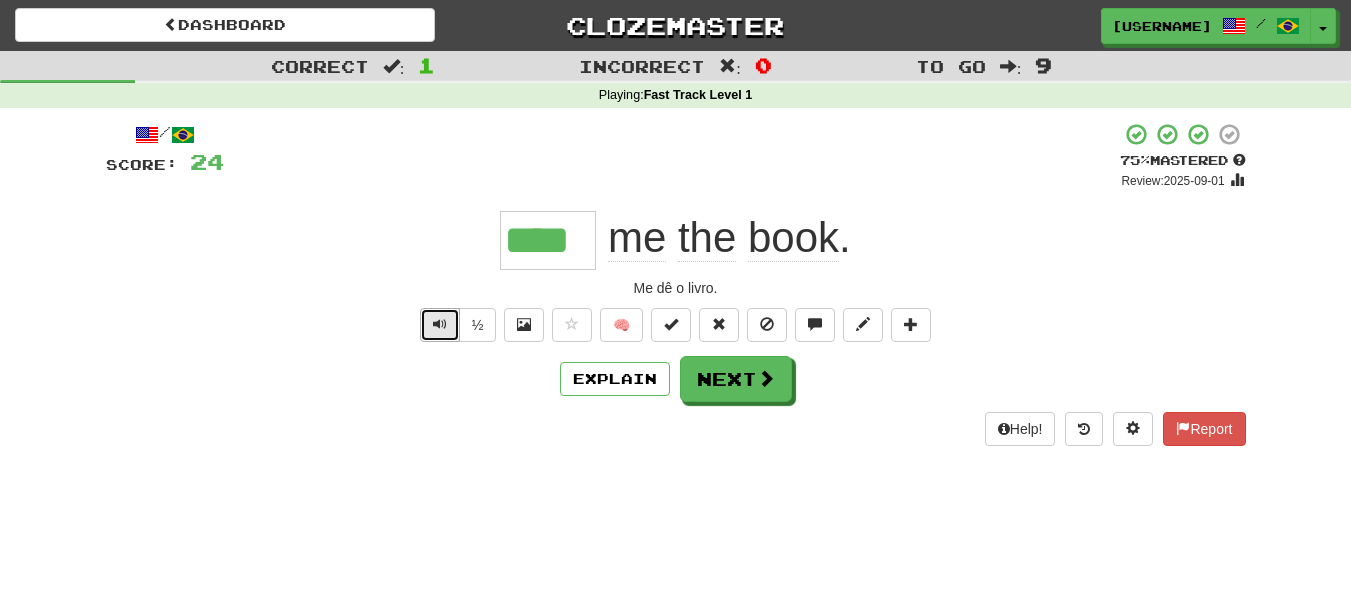 click at bounding box center (440, 325) 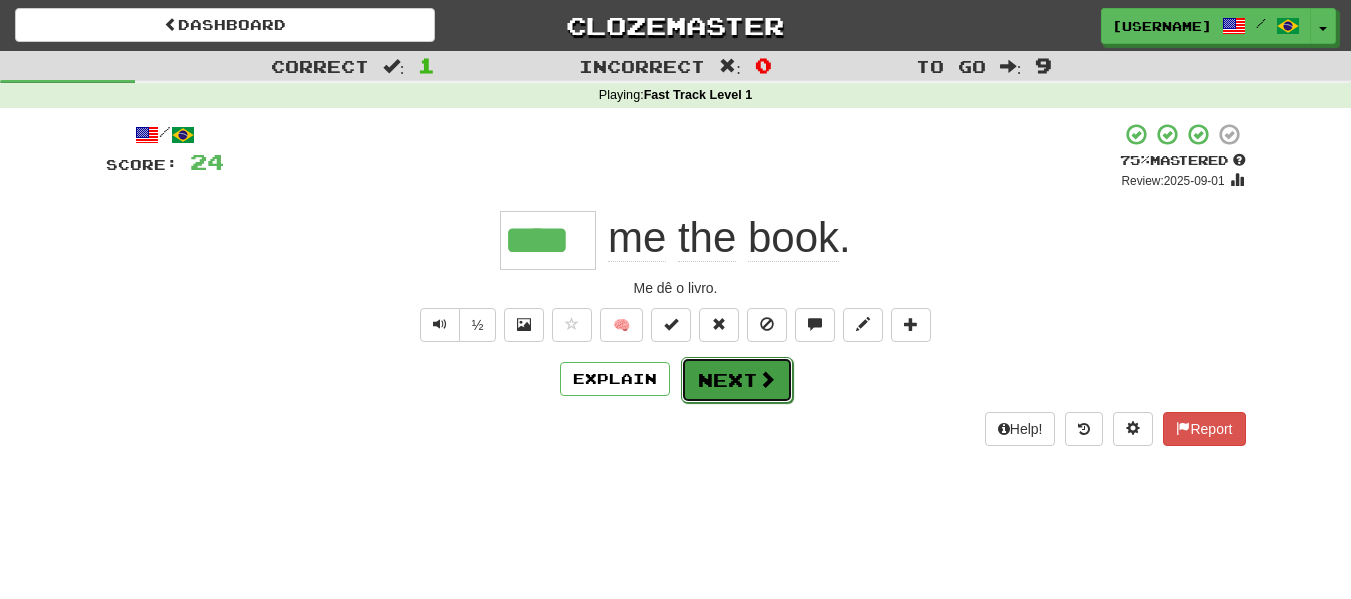 click on "Next" at bounding box center [737, 380] 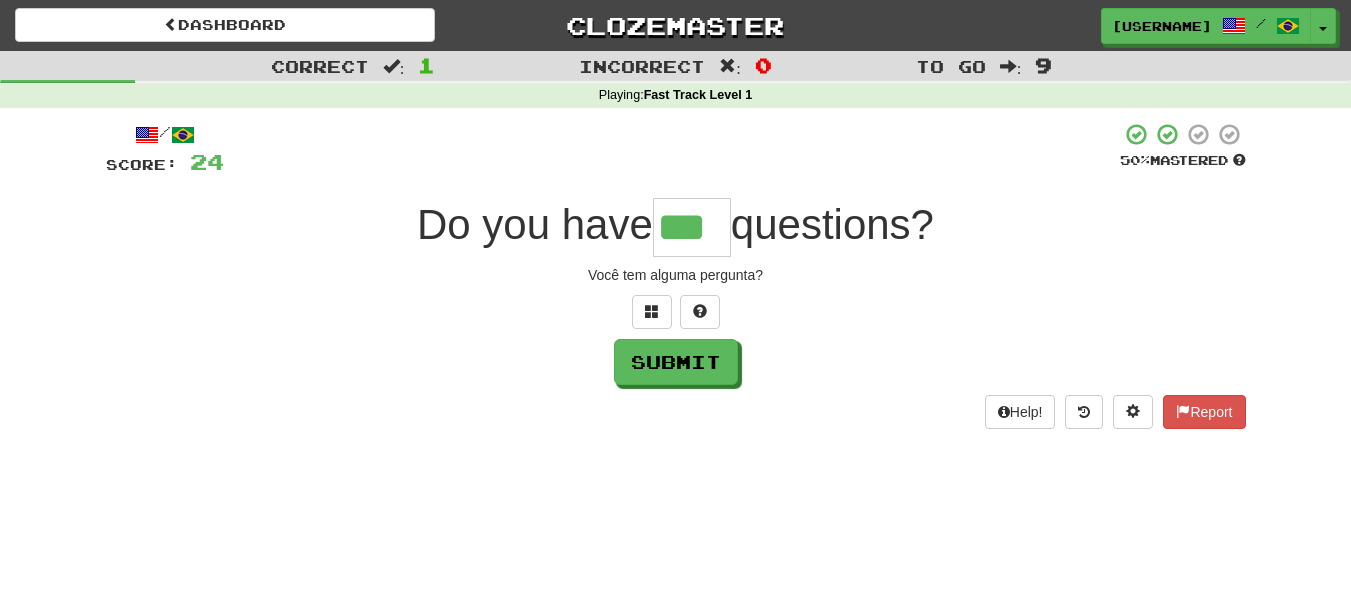 type on "***" 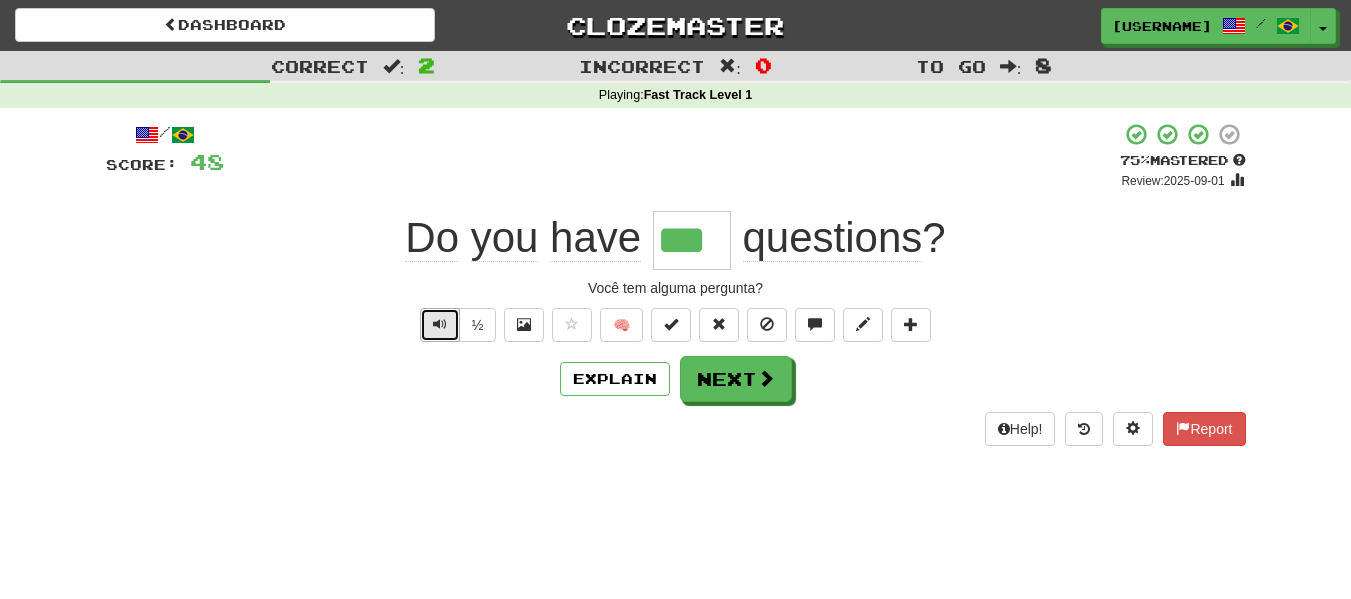 click at bounding box center (440, 325) 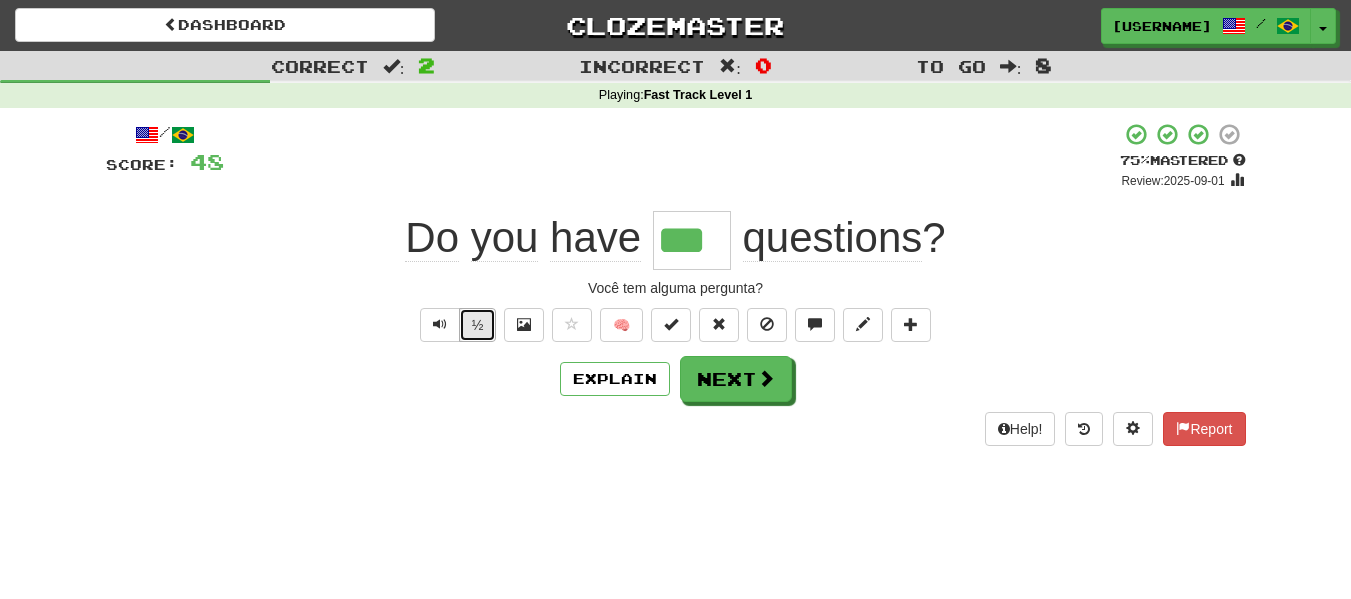 click on "½" at bounding box center (478, 325) 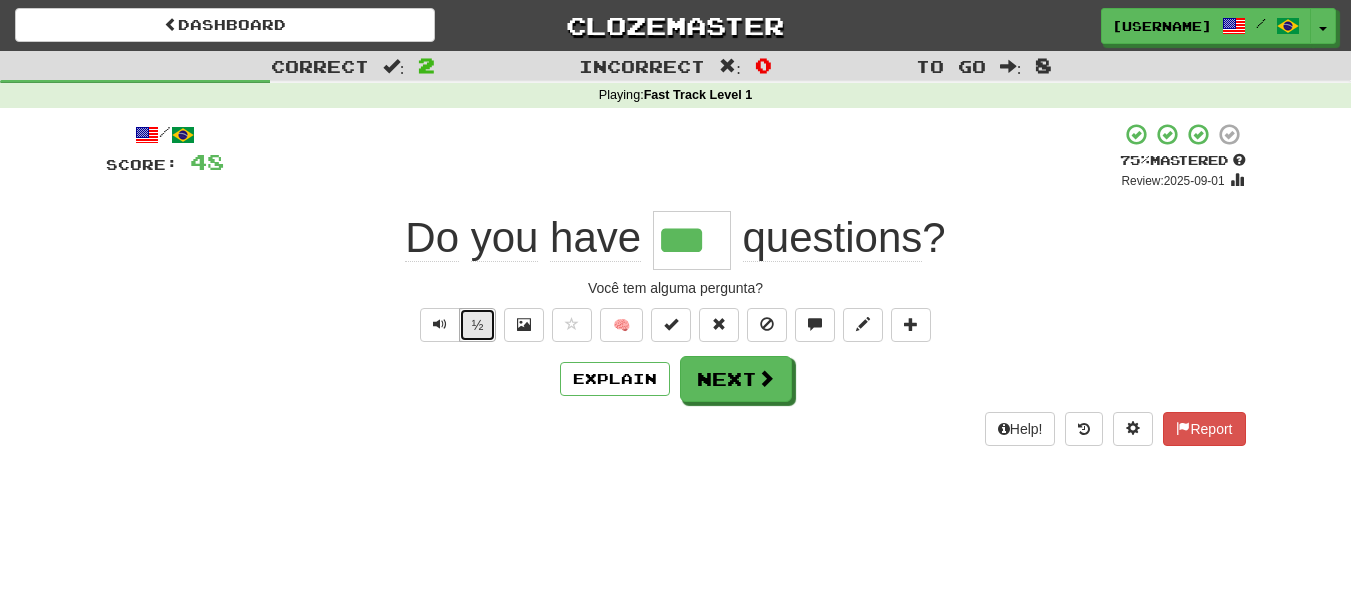 click on "½" at bounding box center [478, 325] 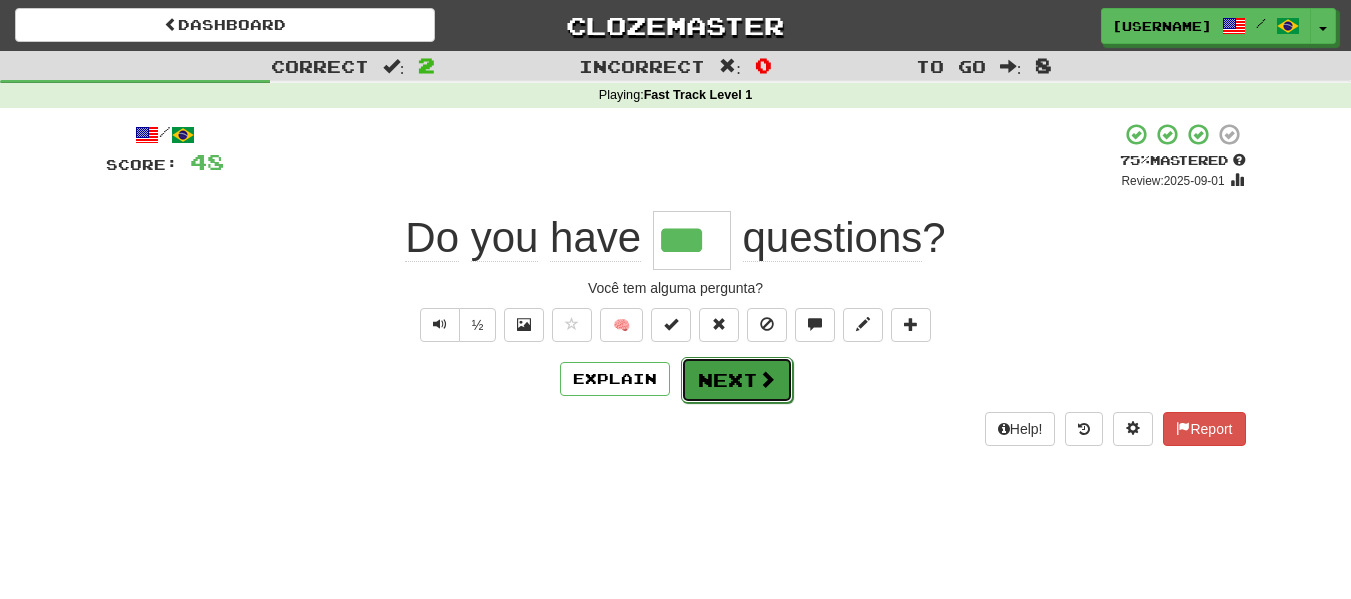 click at bounding box center [767, 379] 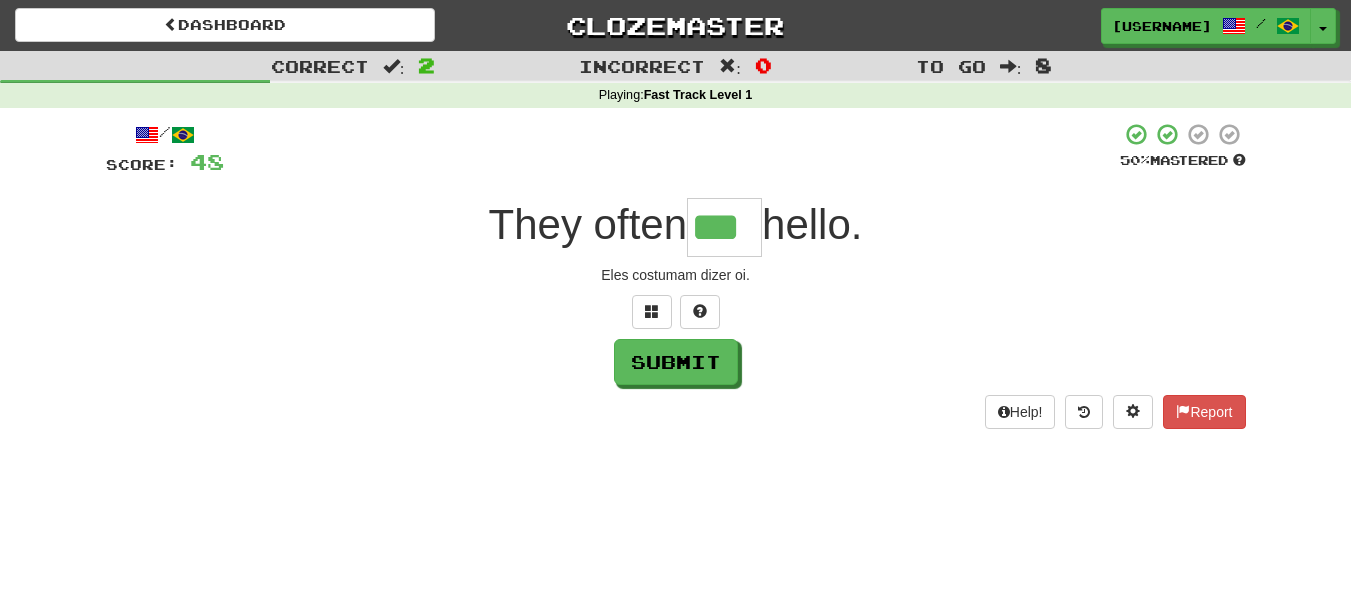 type on "***" 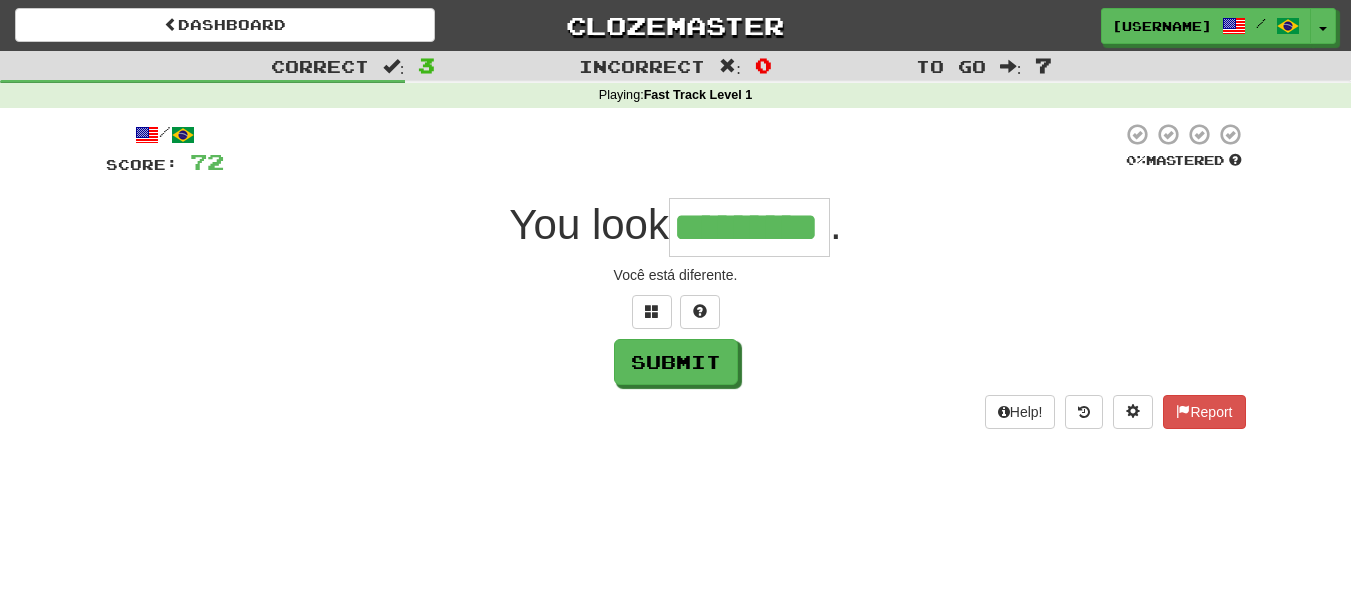 type on "*********" 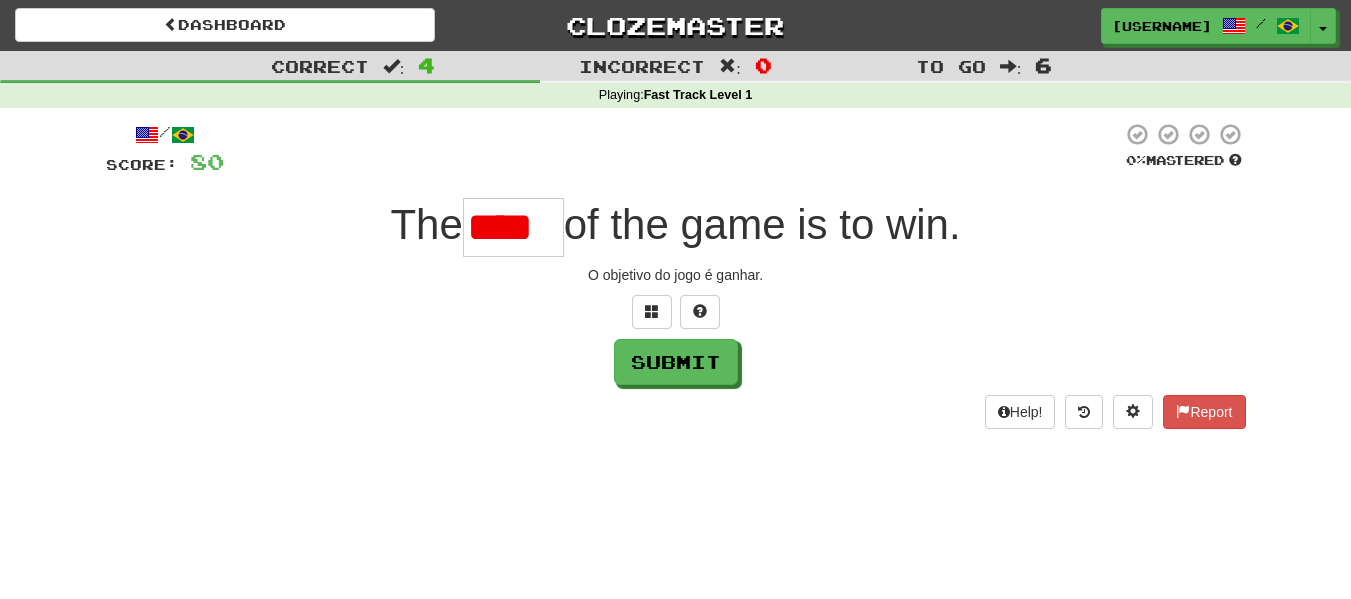 scroll, scrollTop: 0, scrollLeft: 0, axis: both 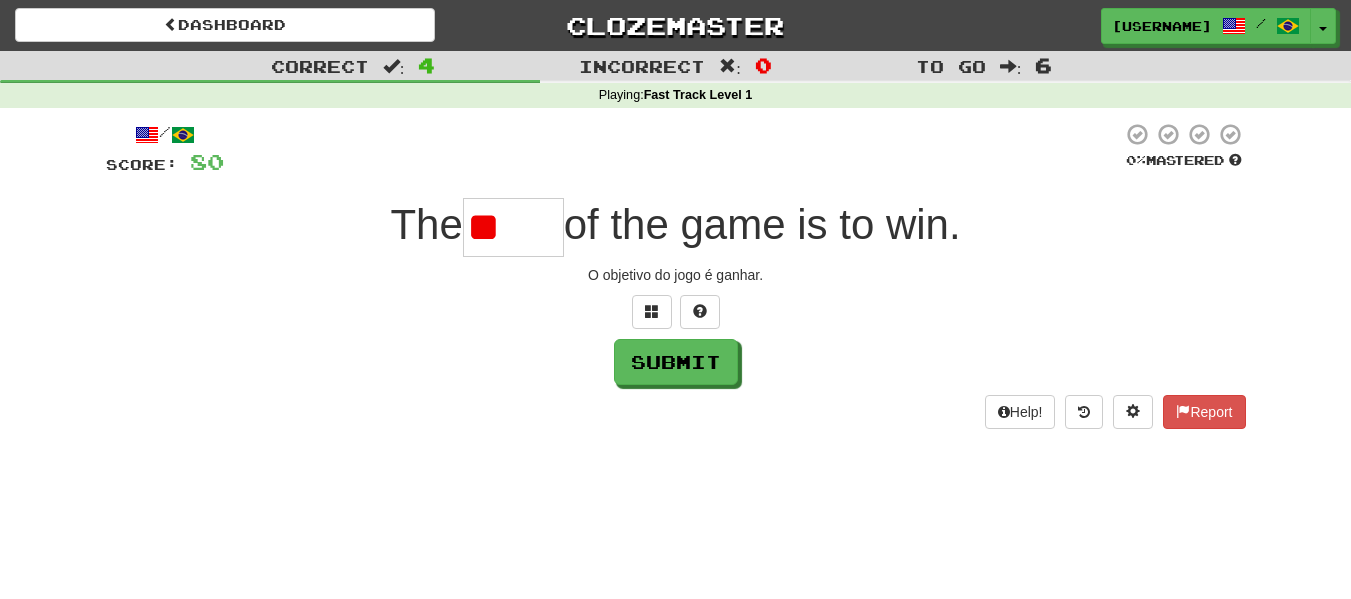 type on "*" 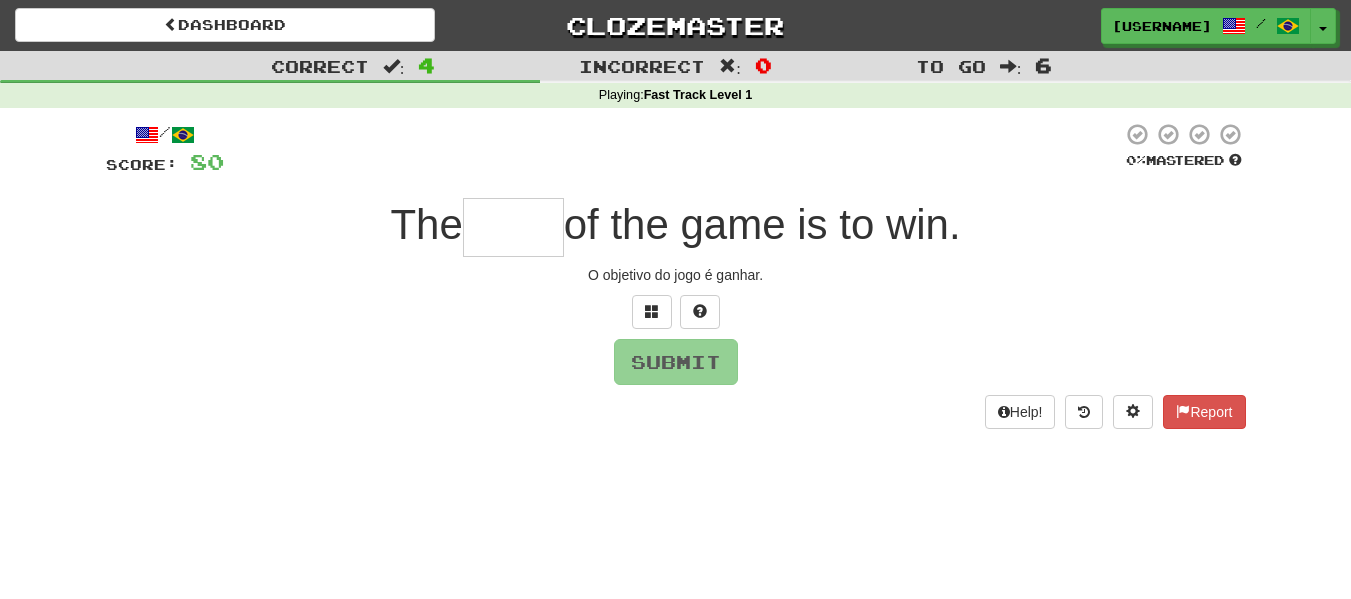 type on "*" 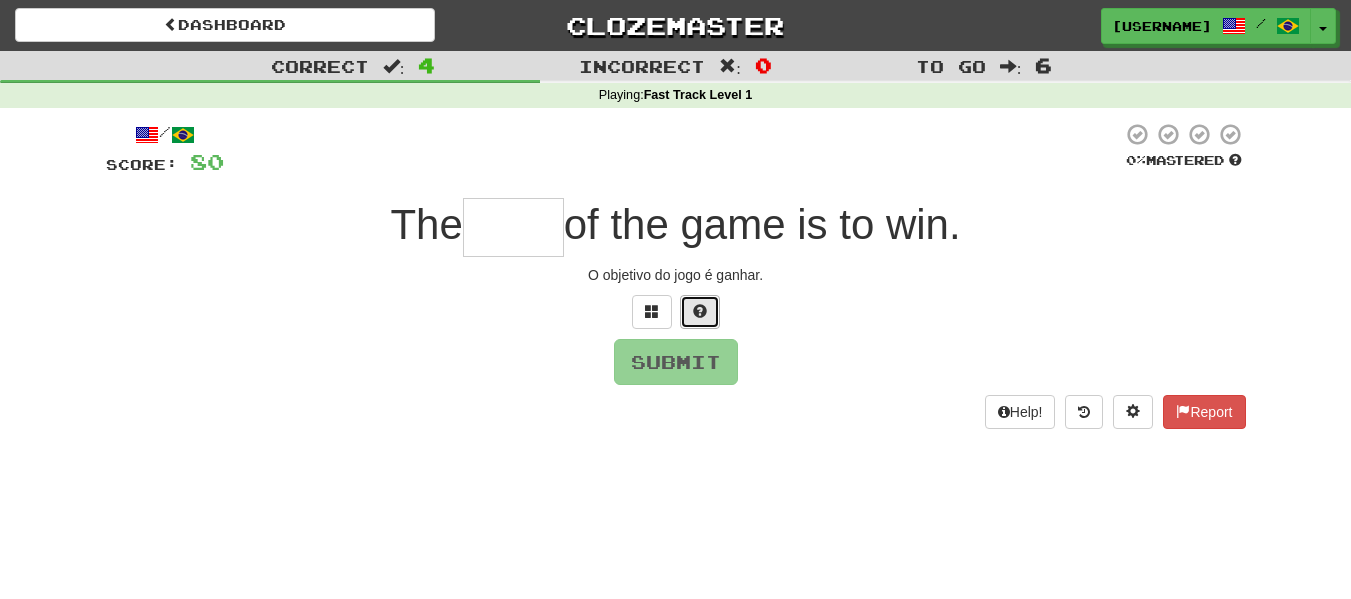 click at bounding box center [700, 311] 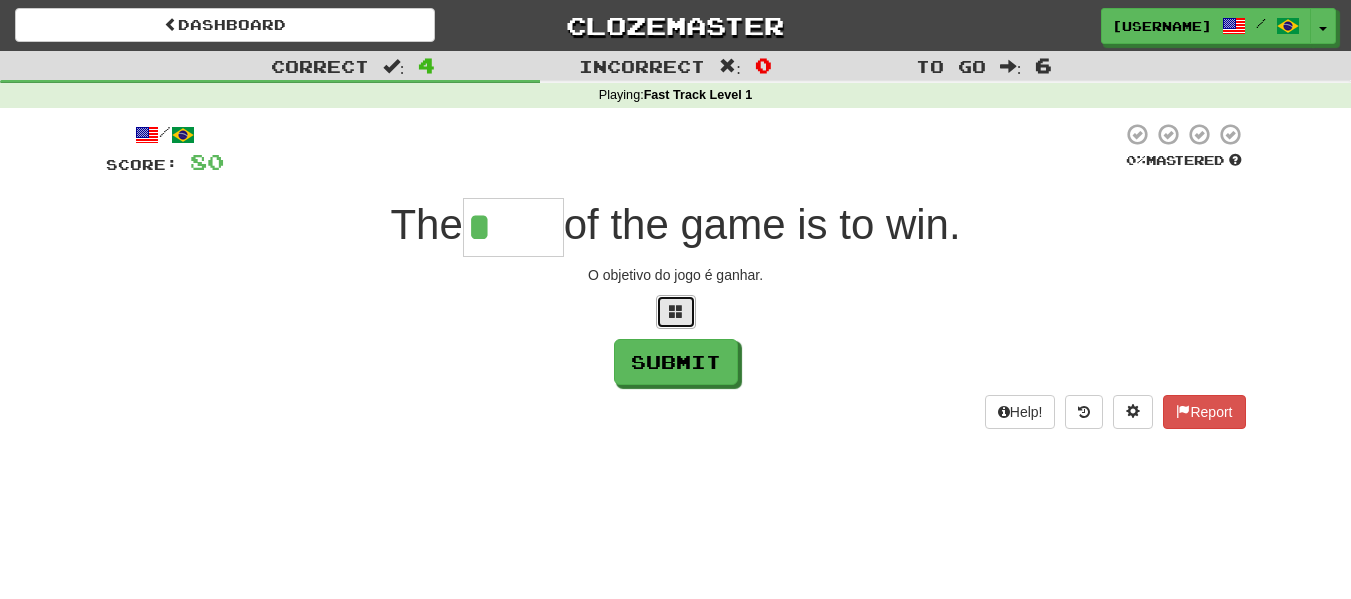 click at bounding box center [676, 311] 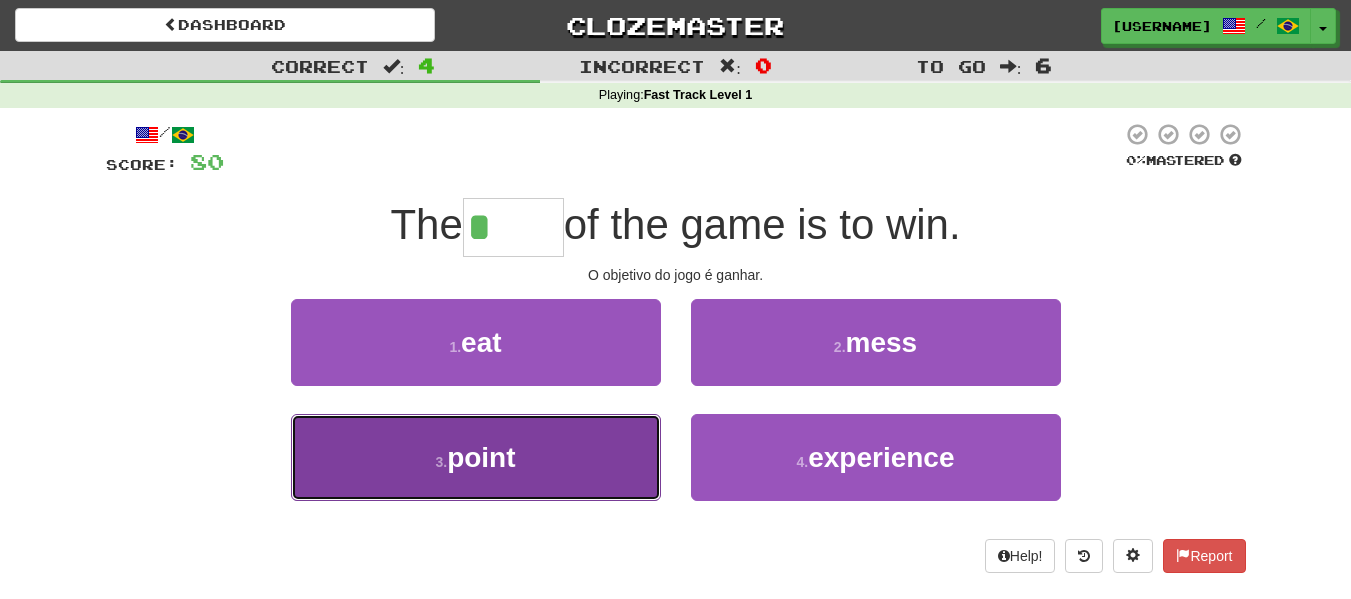 click on "3 .  point" at bounding box center (476, 457) 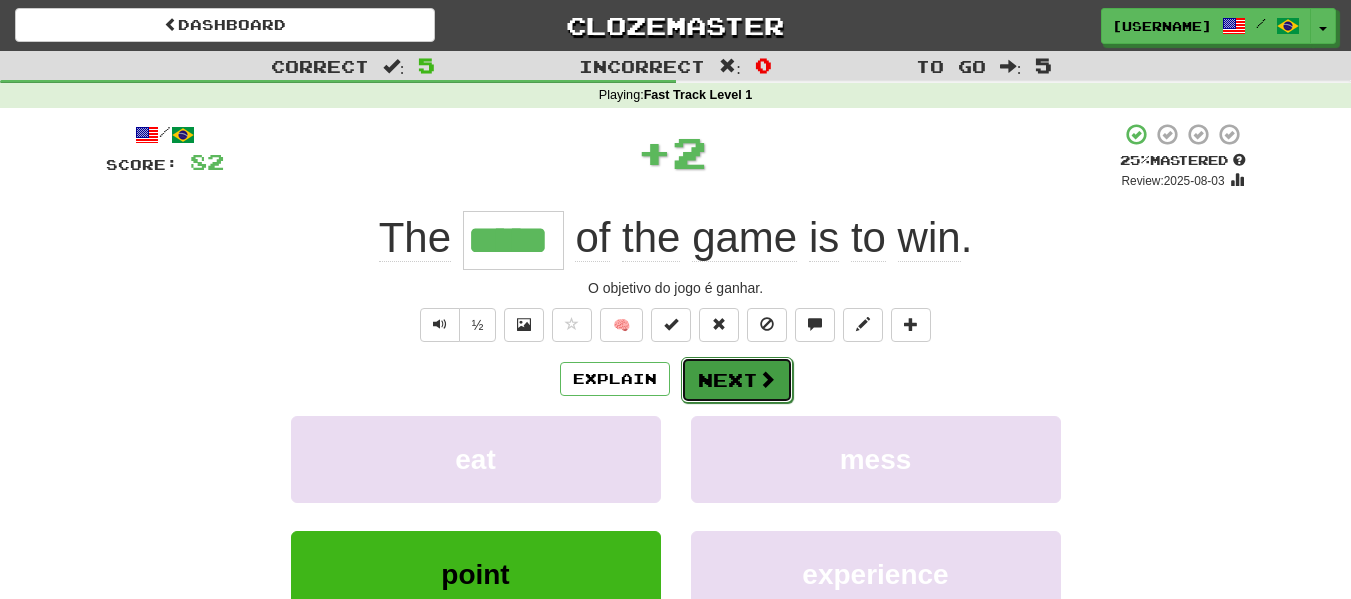 click on "Next" at bounding box center (737, 380) 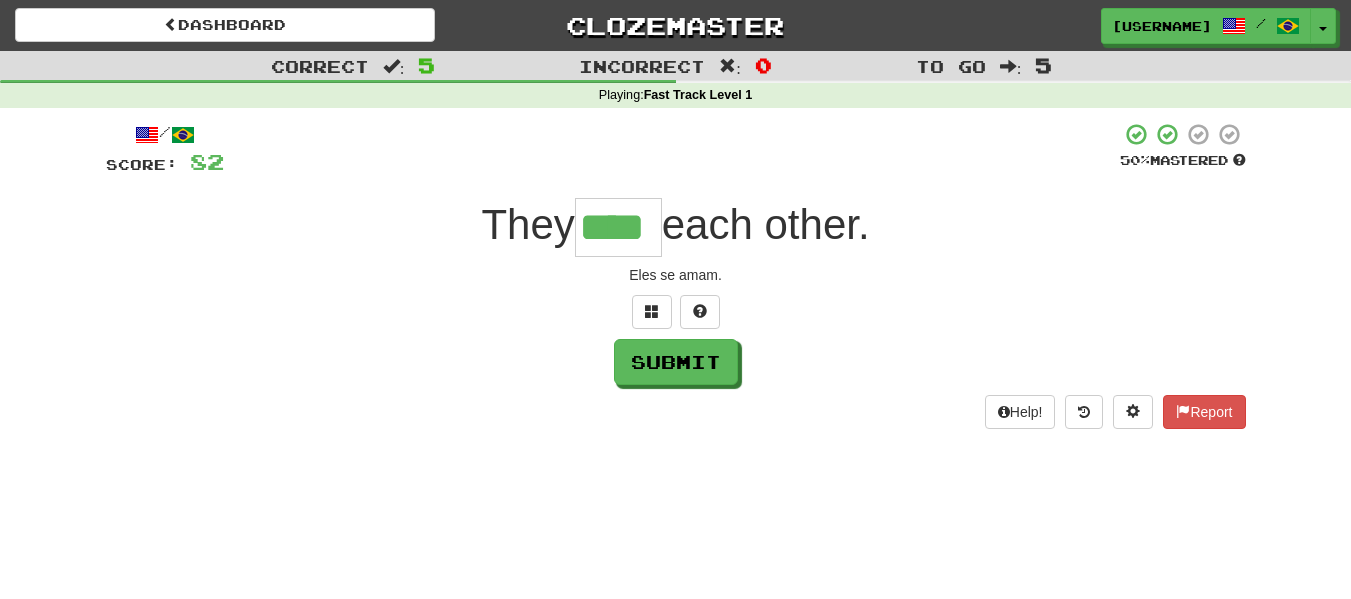 type on "****" 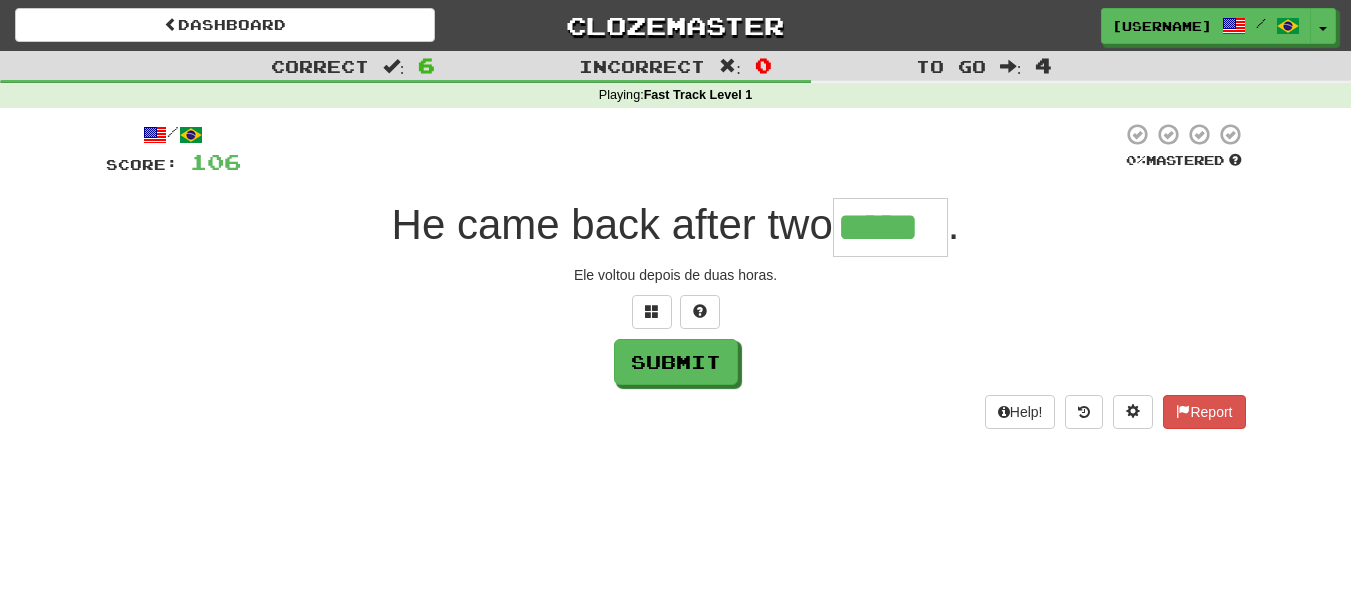 type on "*****" 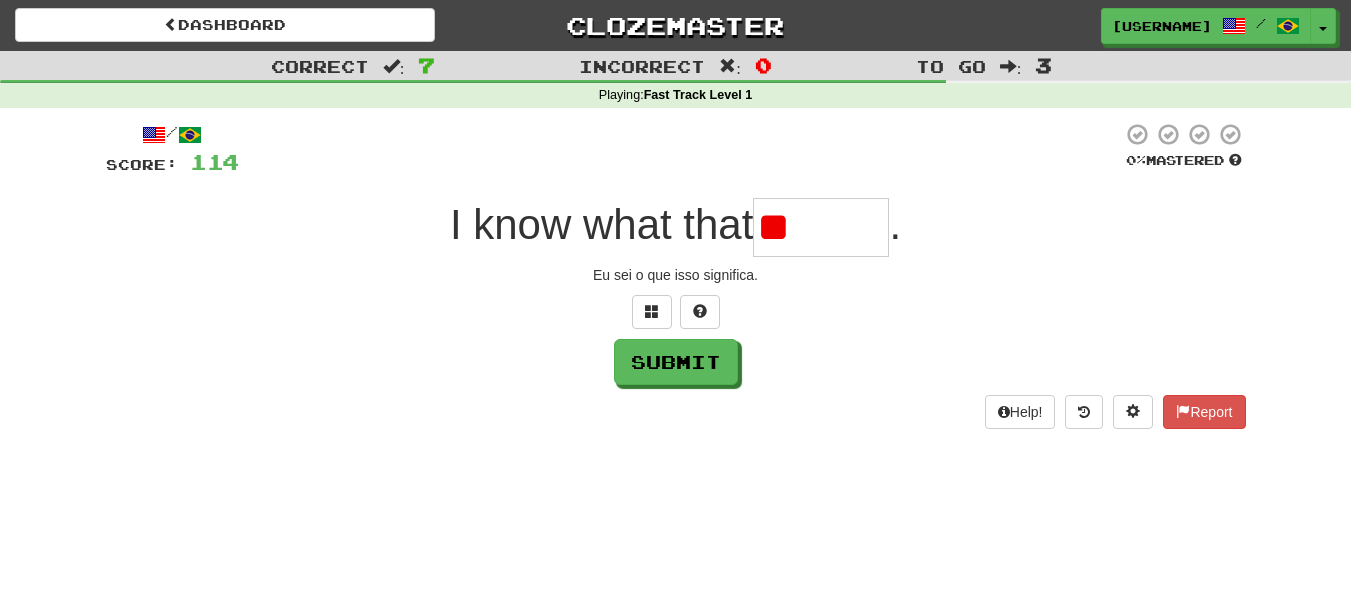 type on "*" 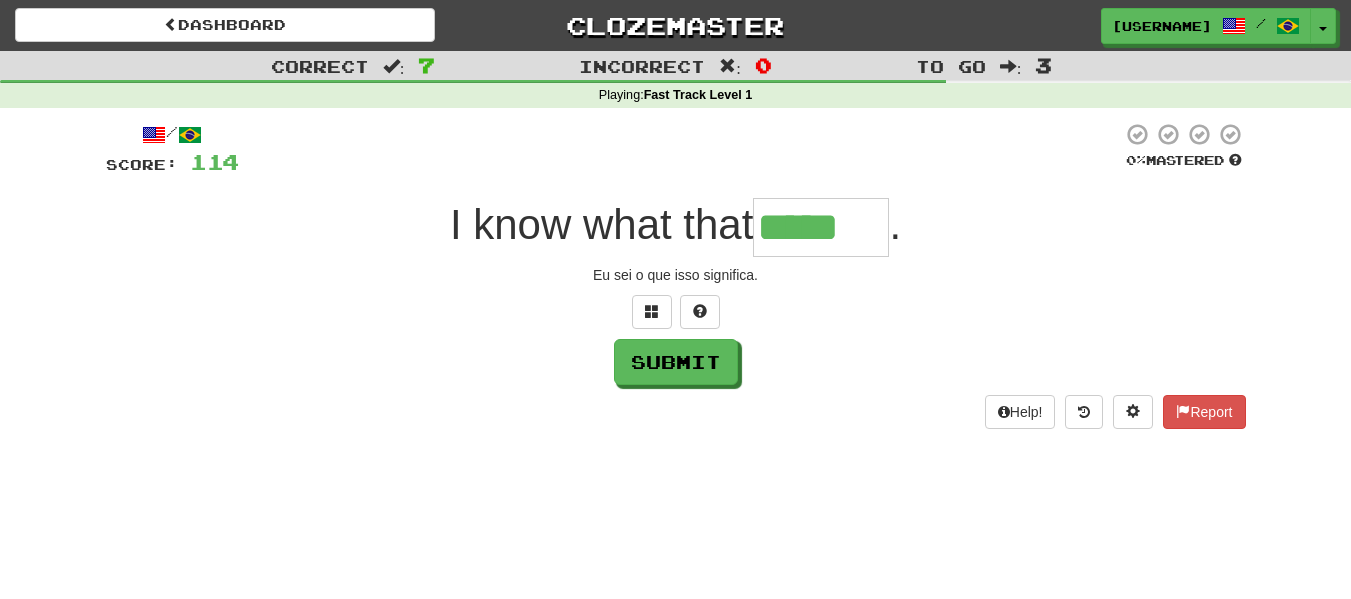 type on "*****" 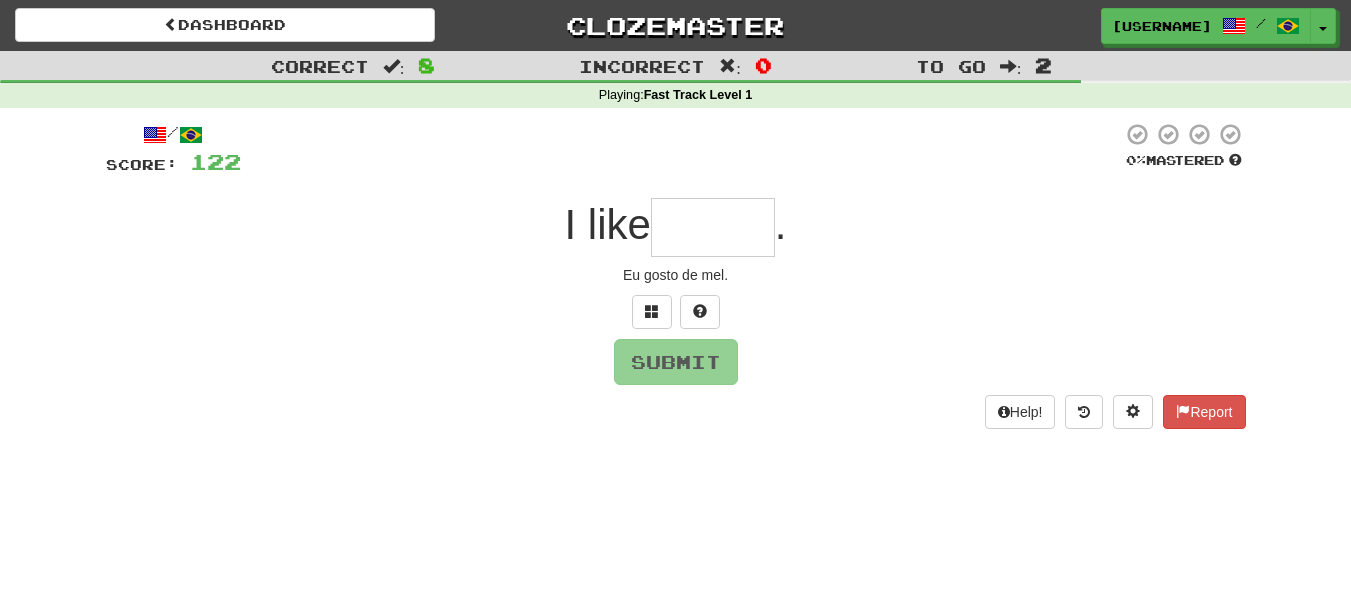 type on "*" 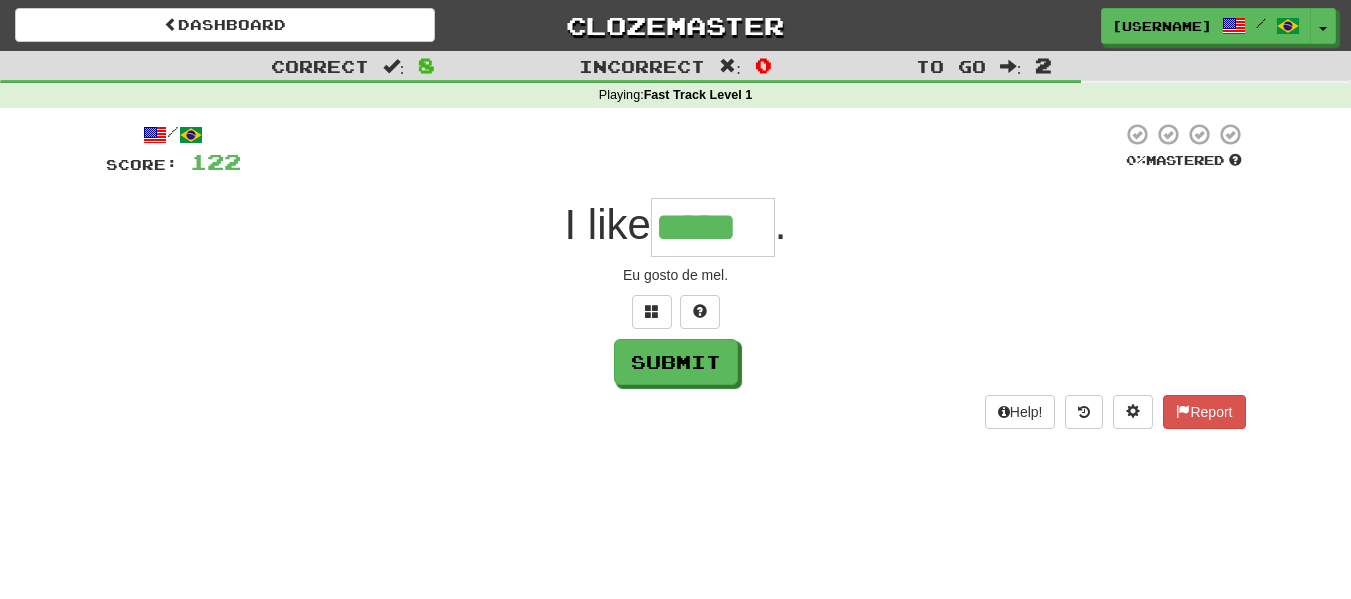 type on "*****" 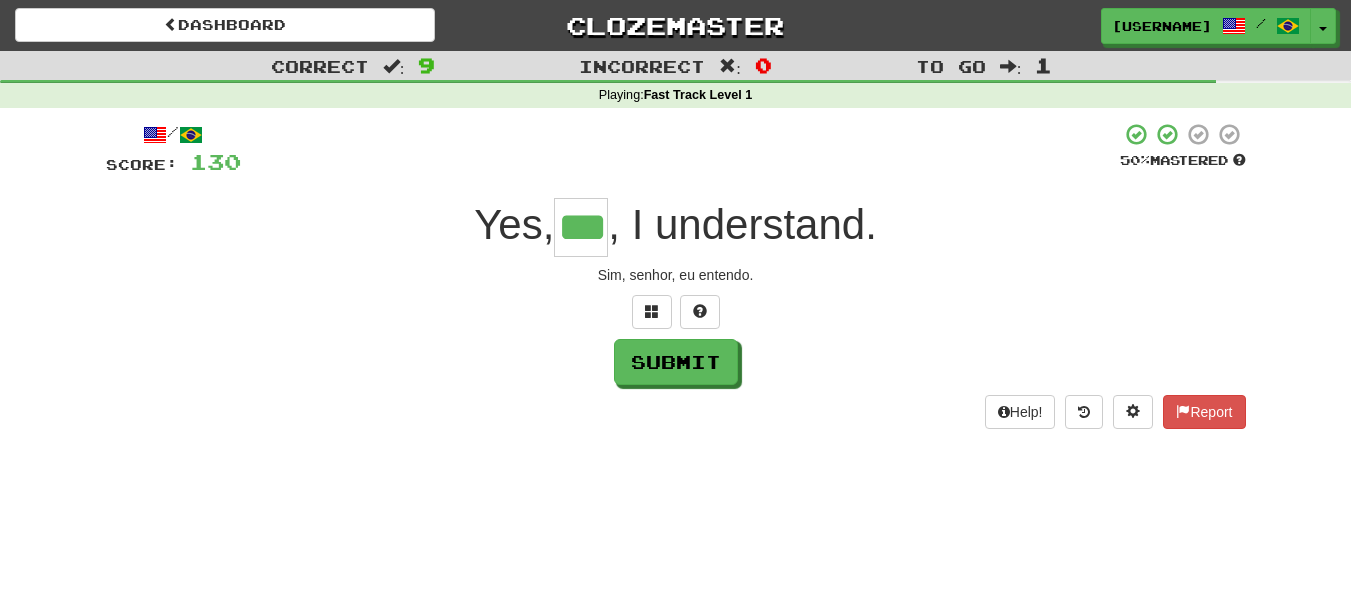 type on "***" 